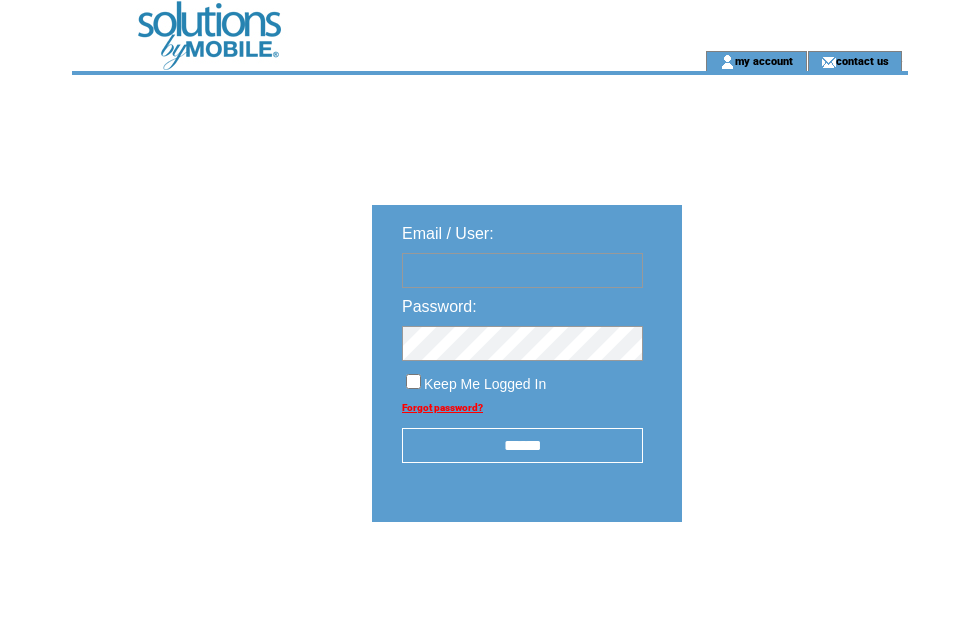 scroll, scrollTop: 0, scrollLeft: 0, axis: both 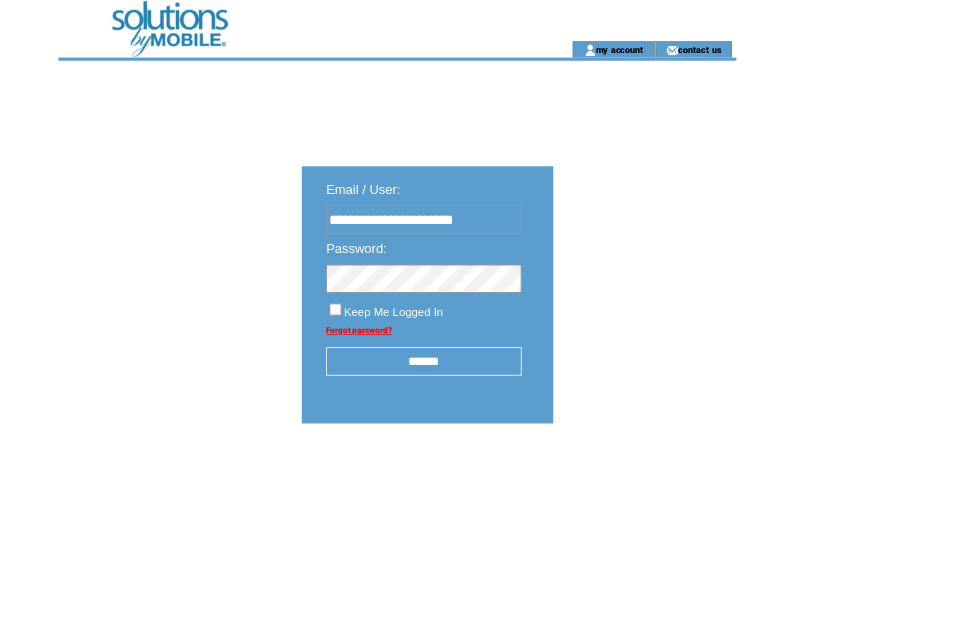 type on "**********" 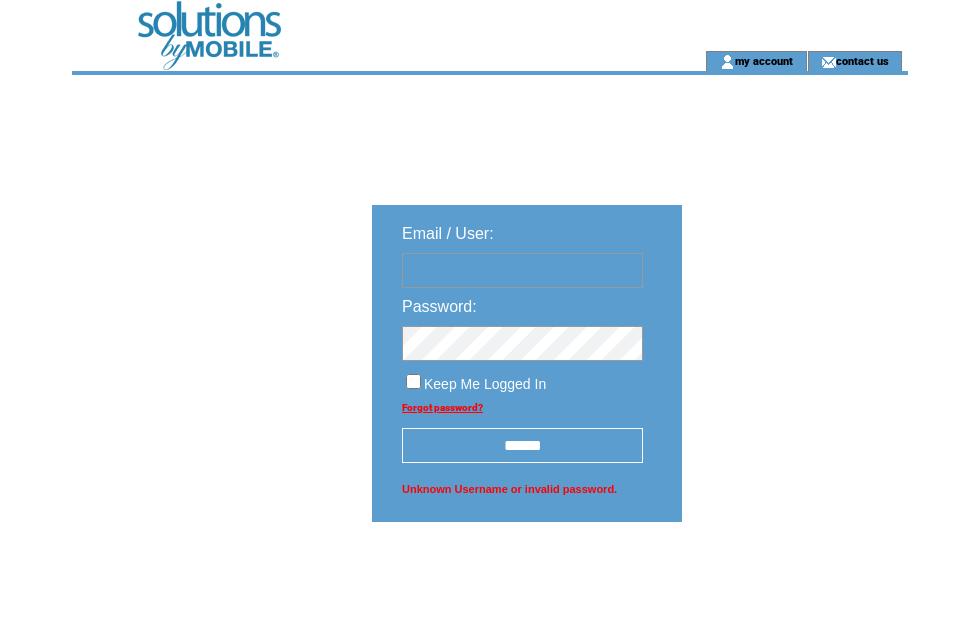 scroll, scrollTop: 0, scrollLeft: 0, axis: both 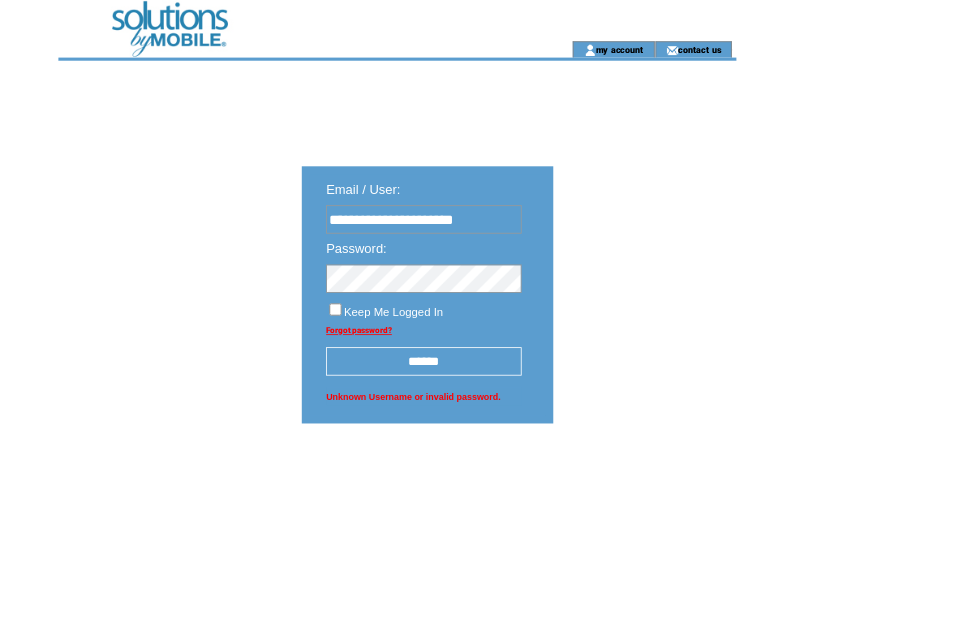 type on "**********" 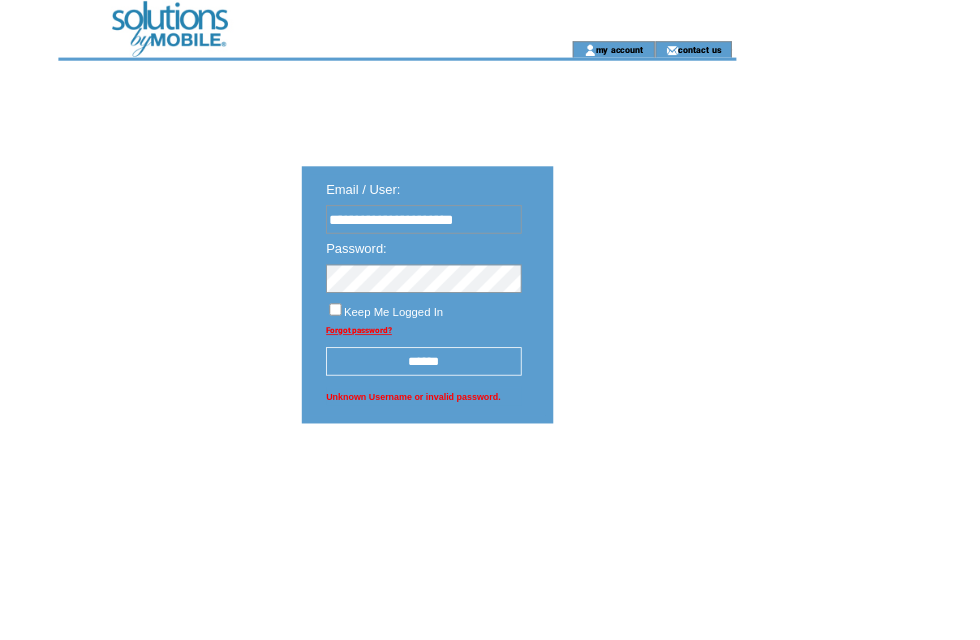 click on "Keep Me Logged In" at bounding box center (522, 376) 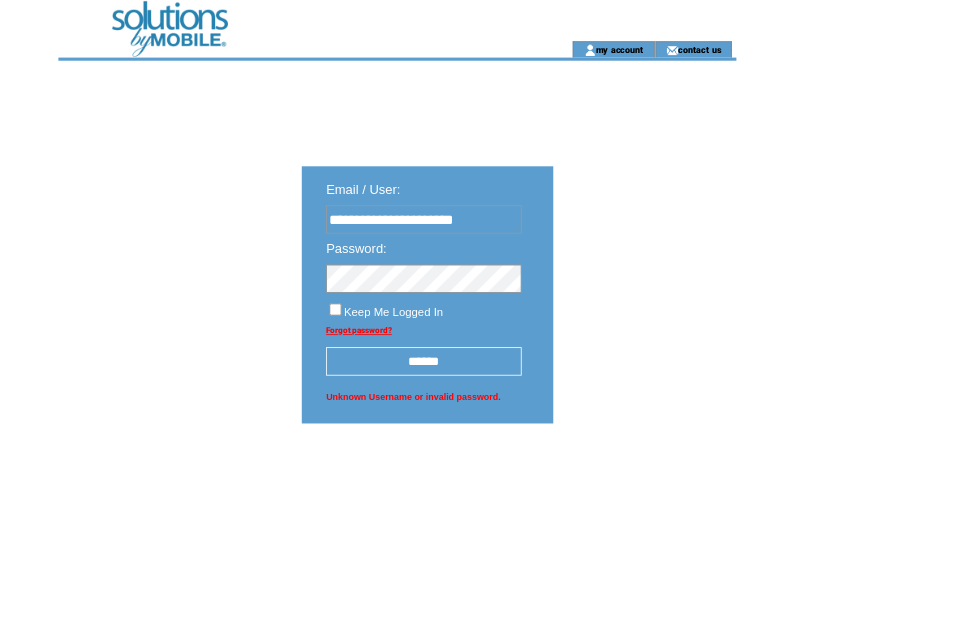 click on "******" at bounding box center (522, 445) 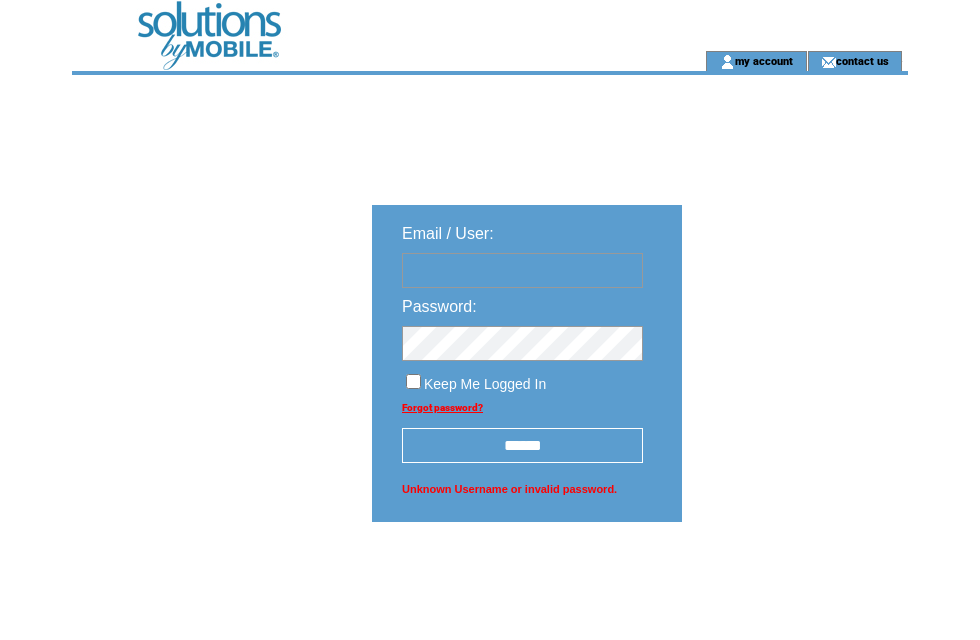 scroll, scrollTop: 0, scrollLeft: 0, axis: both 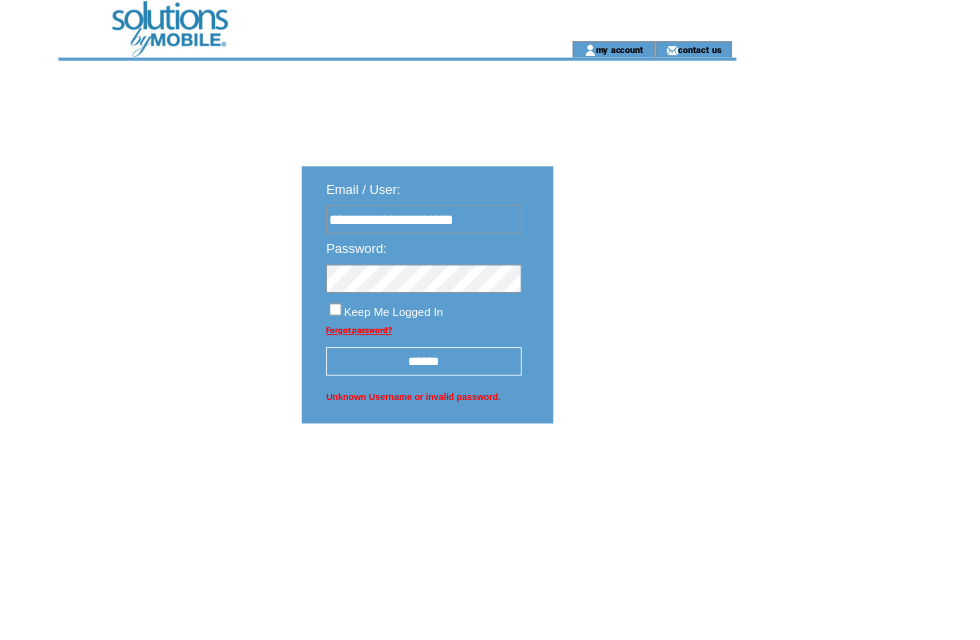 type on "**********" 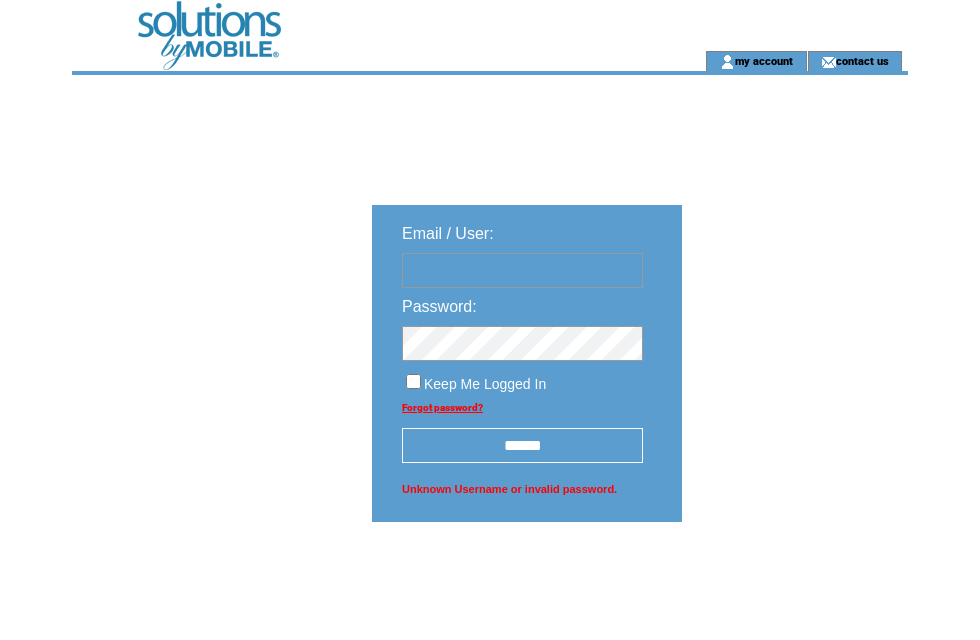 scroll, scrollTop: 0, scrollLeft: 0, axis: both 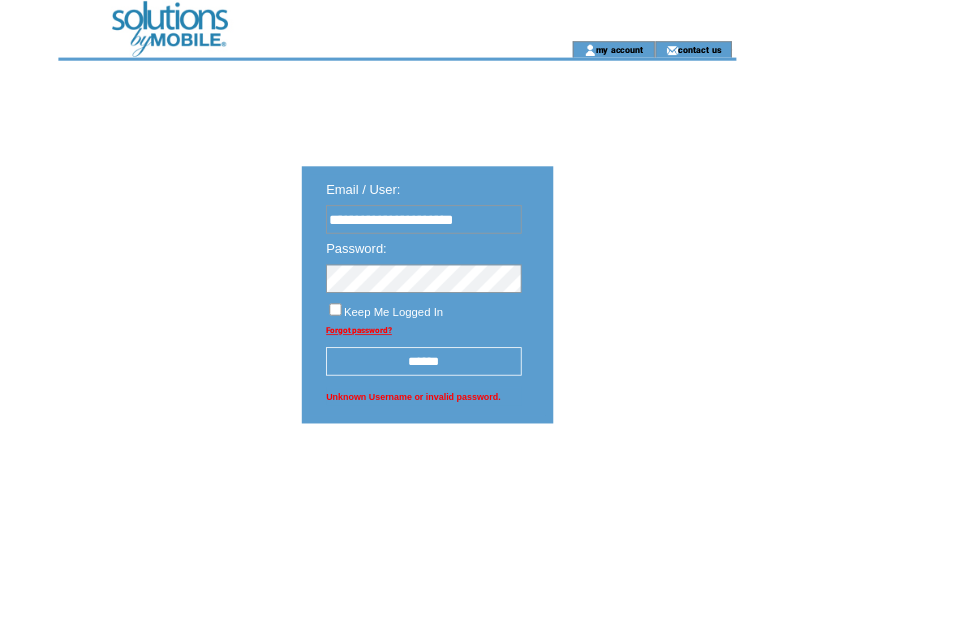 type on "**********" 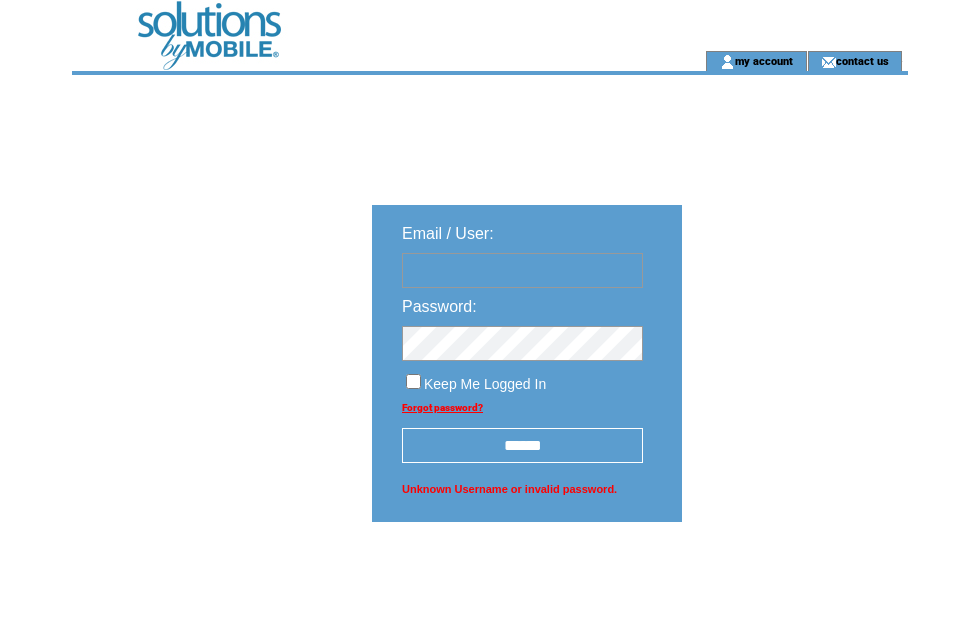 scroll, scrollTop: 0, scrollLeft: 0, axis: both 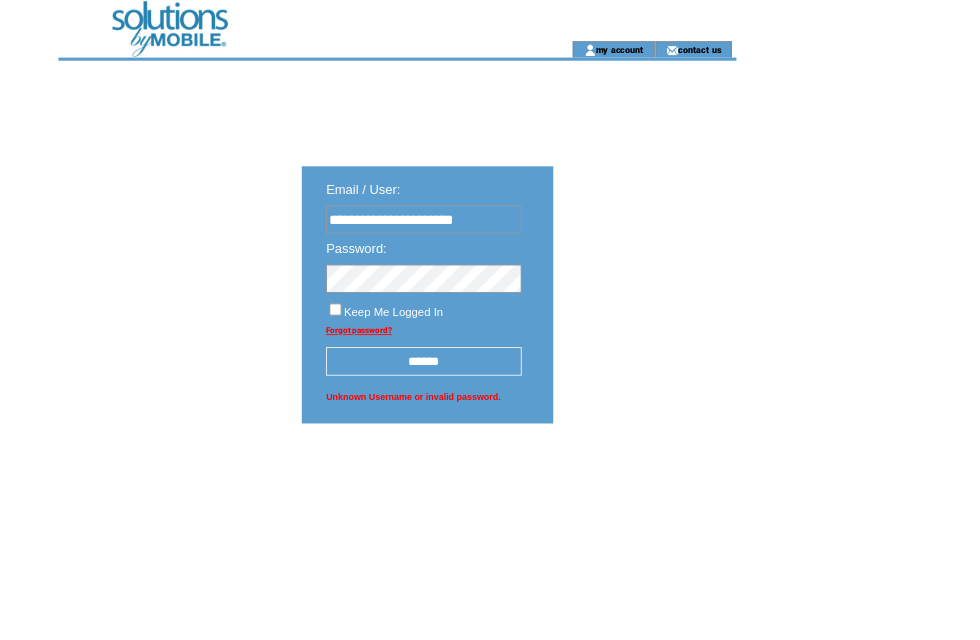 type on "**********" 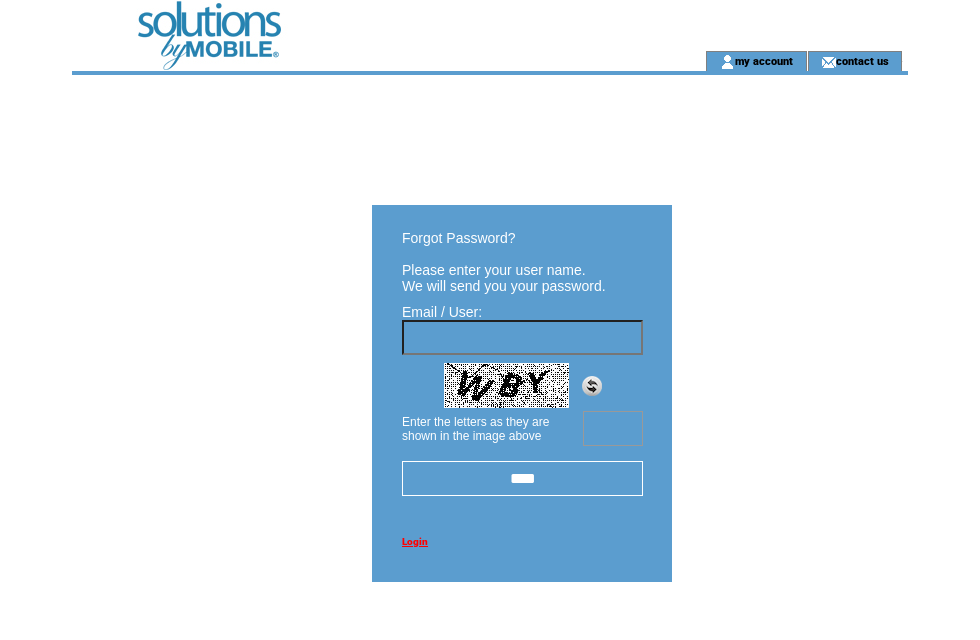 scroll, scrollTop: 0, scrollLeft: 0, axis: both 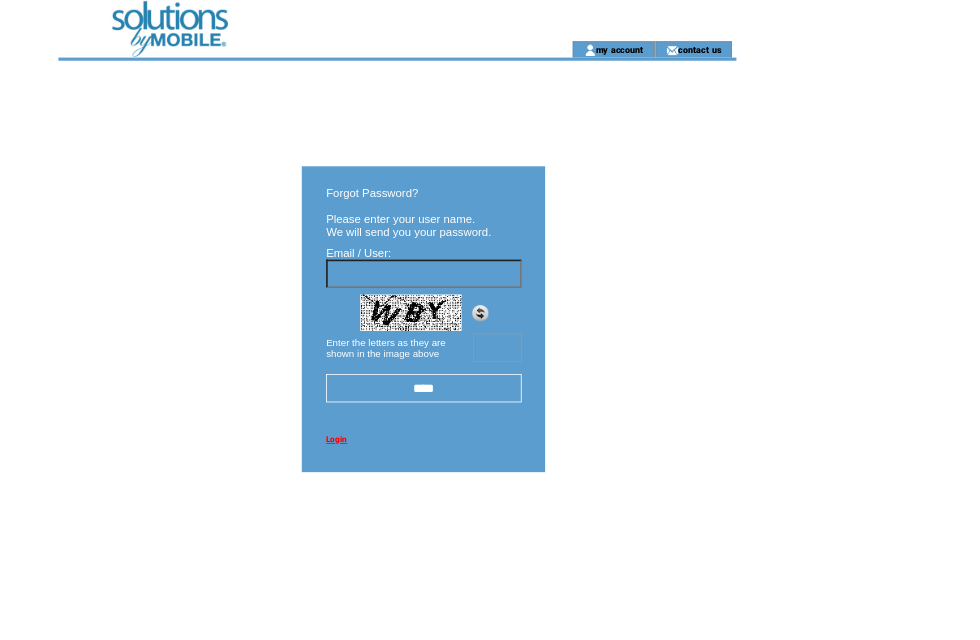 click at bounding box center (522, 337) 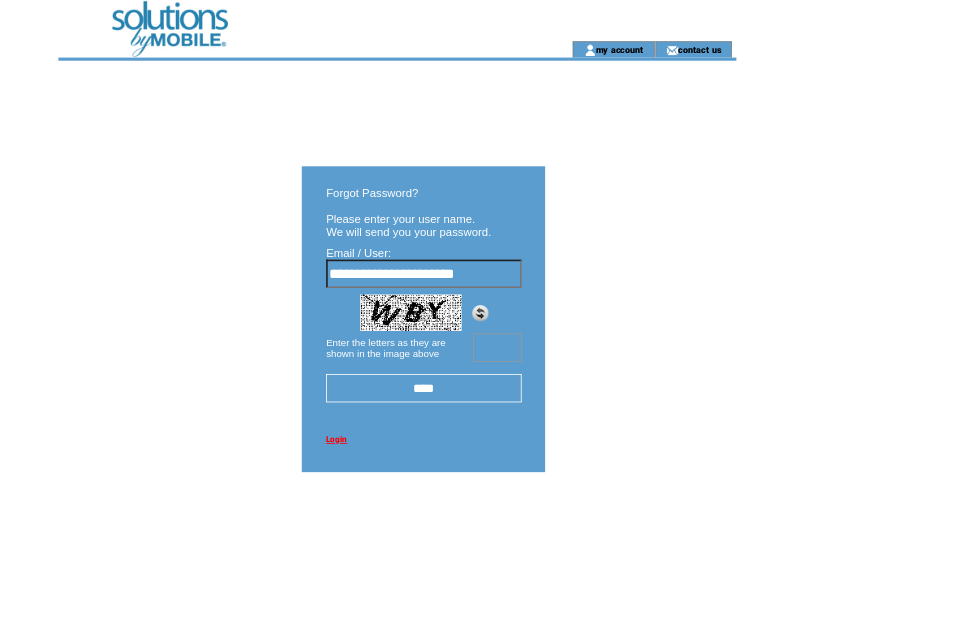 type on "**********" 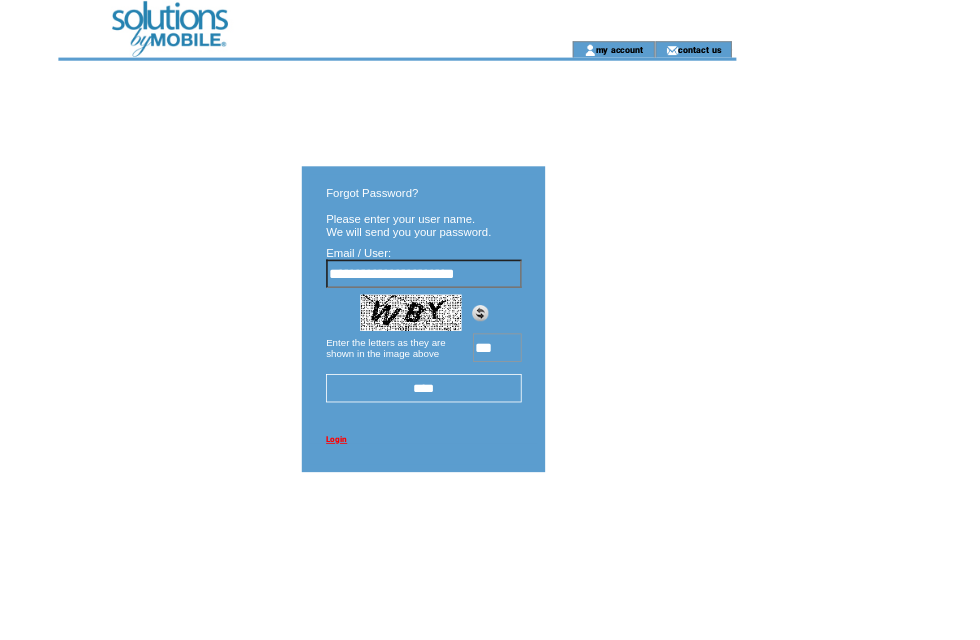 type on "***" 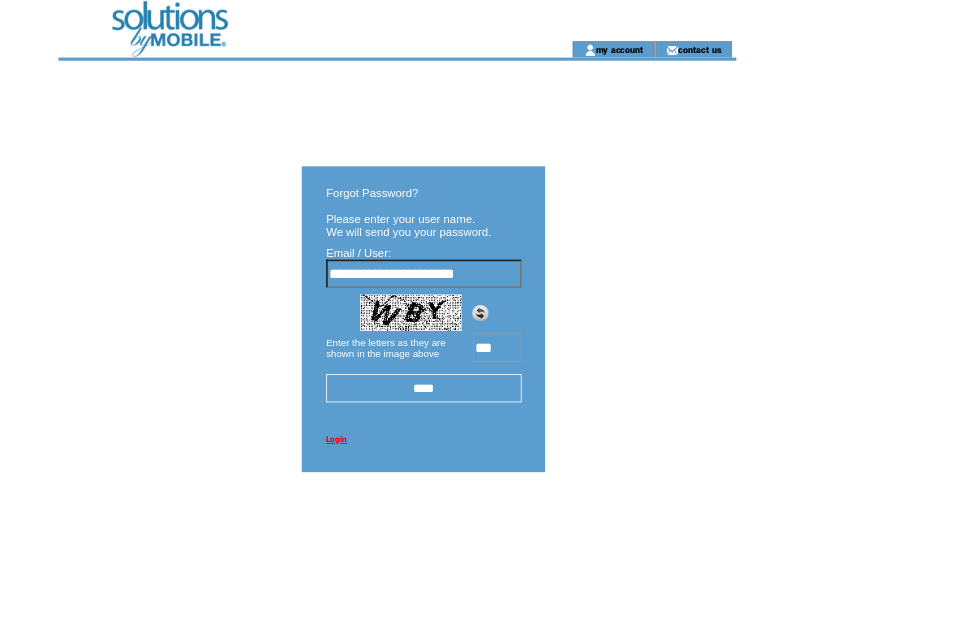click on "****" at bounding box center [522, 478] 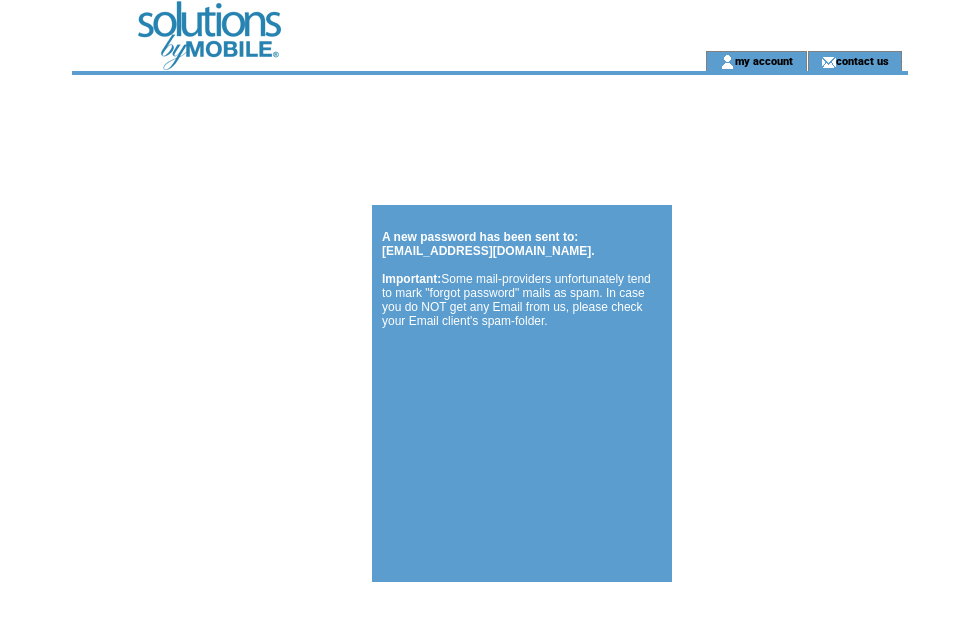 scroll, scrollTop: 0, scrollLeft: 0, axis: both 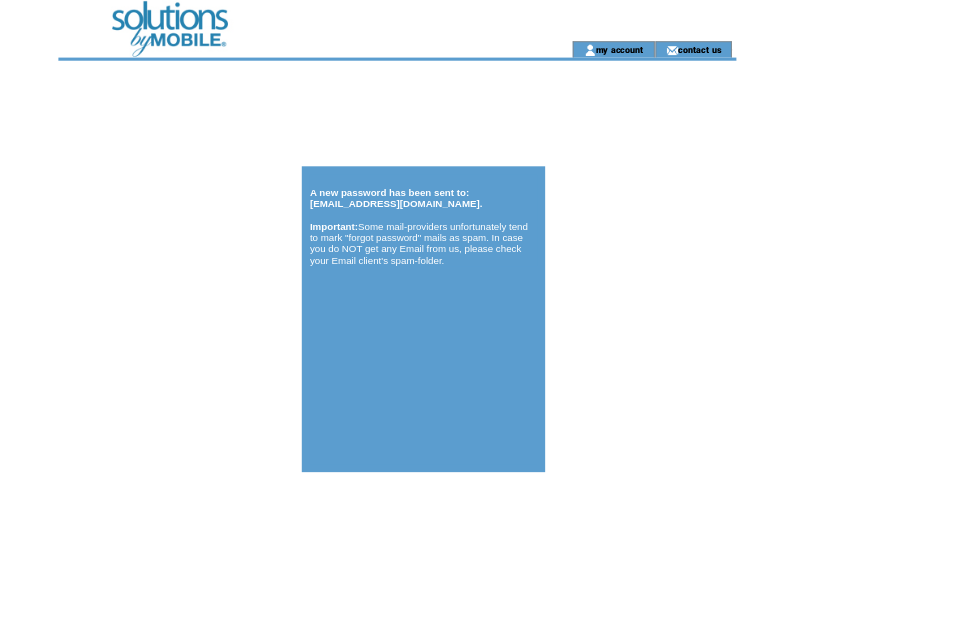 click on "A new password has been sent to: [EMAIL_ADDRESS][DOMAIN_NAME].       Important:   Some mail-providers unfortunately tend to mark "forgot password" mails as spam. In case you do NOT get any Email from us, please check your Email client's spam-folder." at bounding box center [790, 393] 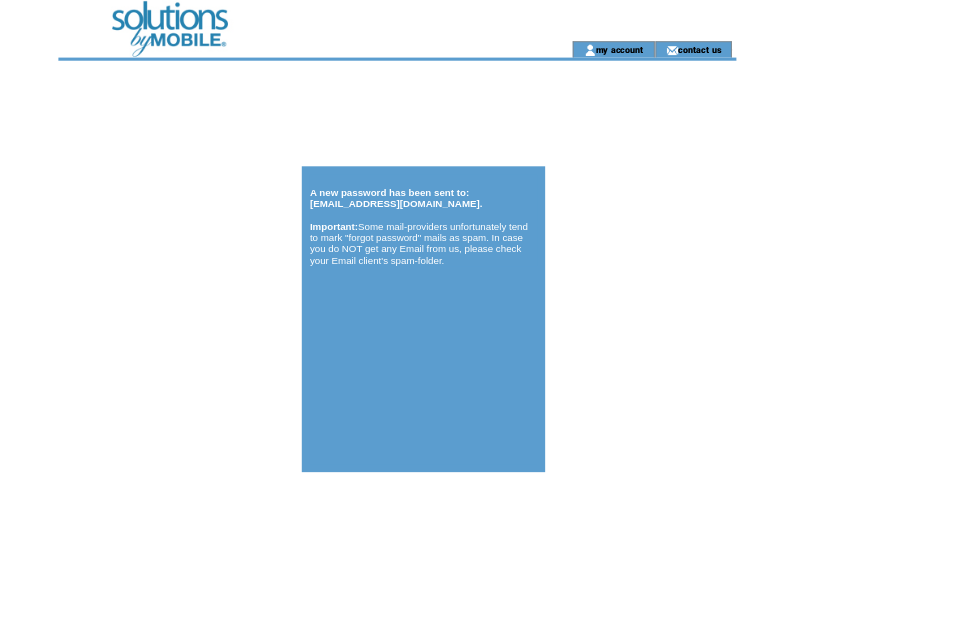 click on "A new password has been sent to: [EMAIL_ADDRESS][DOMAIN_NAME].       Important:   Some mail-providers unfortunately tend to mark "forgot password" mails as spam. In case you do NOT get any Email from us, please check your Email client's spam-folder." at bounding box center (790, 393) 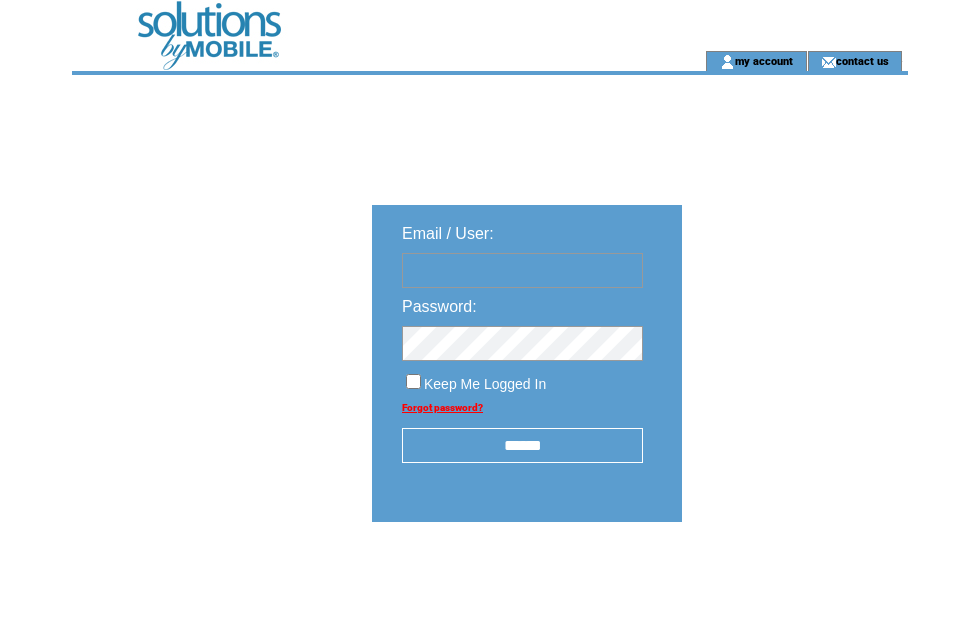 scroll, scrollTop: 0, scrollLeft: 0, axis: both 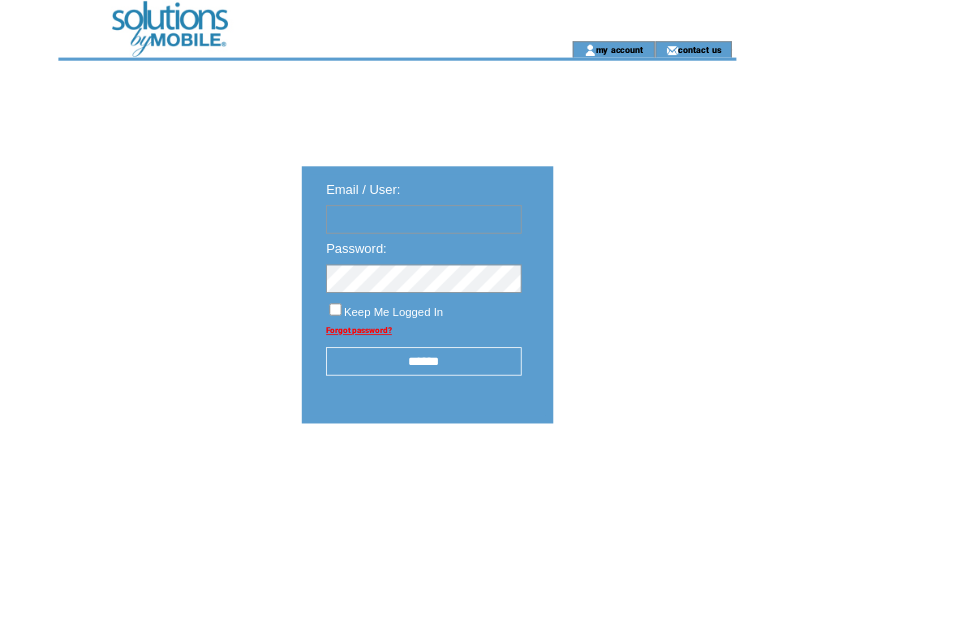click at bounding box center (522, 270) 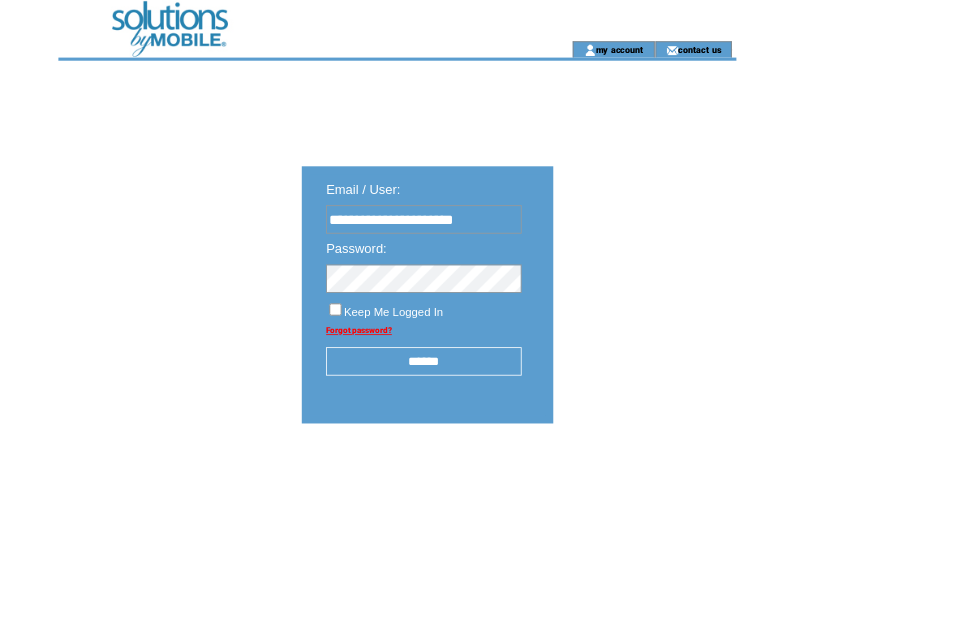type on "**********" 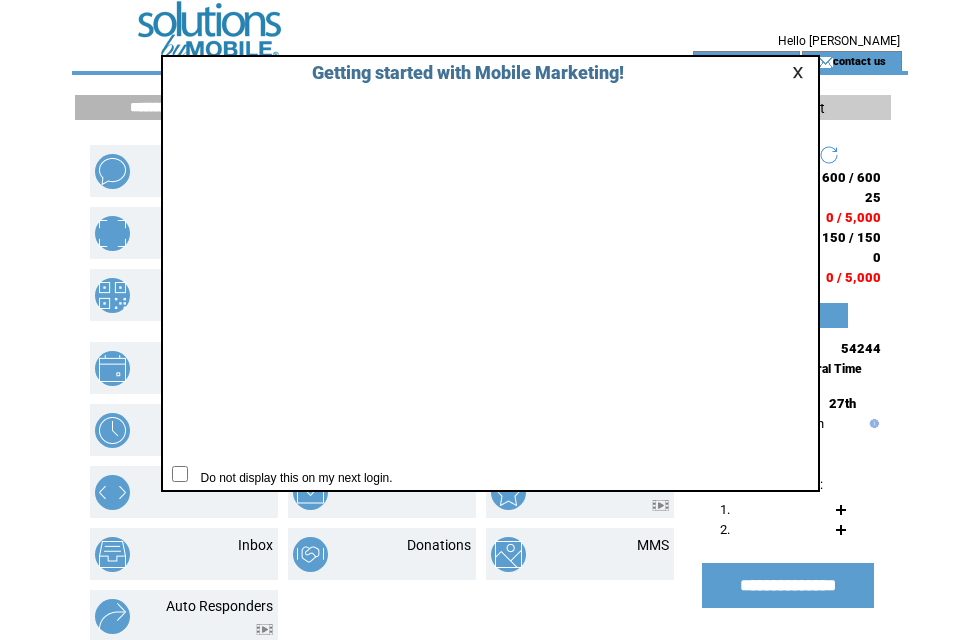 scroll, scrollTop: 0, scrollLeft: 0, axis: both 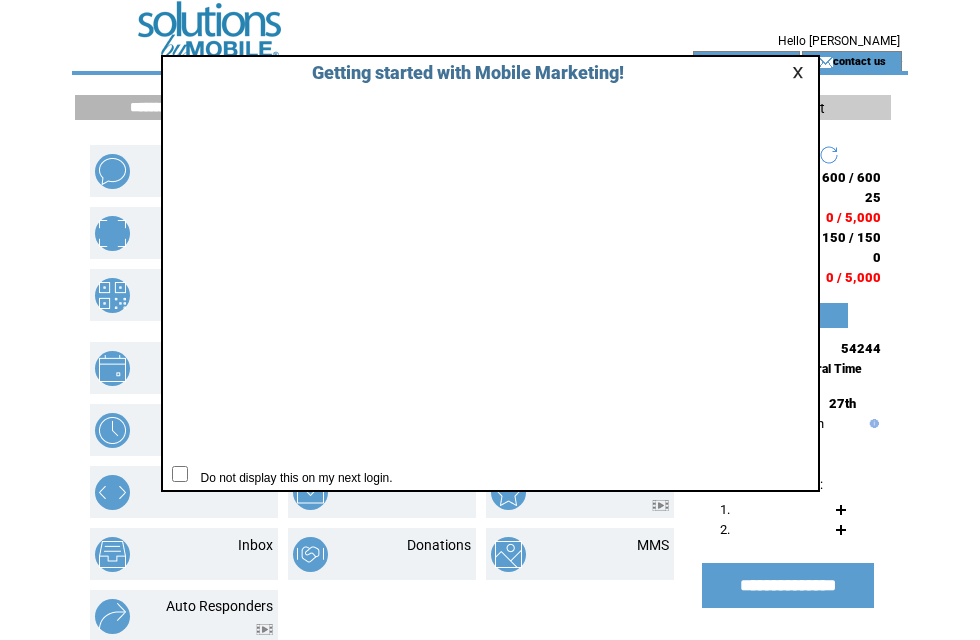 click at bounding box center [801, 72] 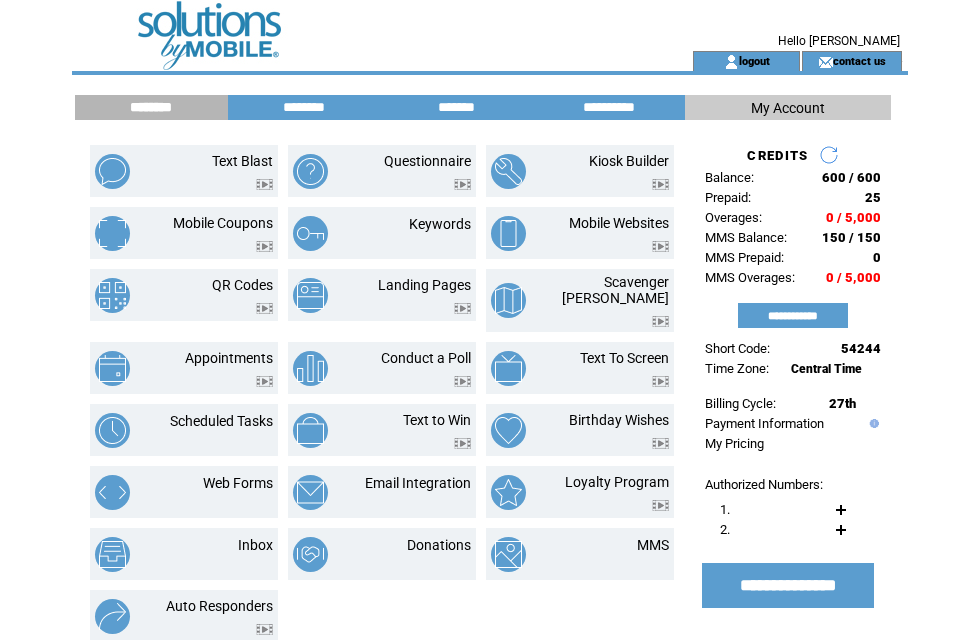 click on "**********" at bounding box center [793, 315] 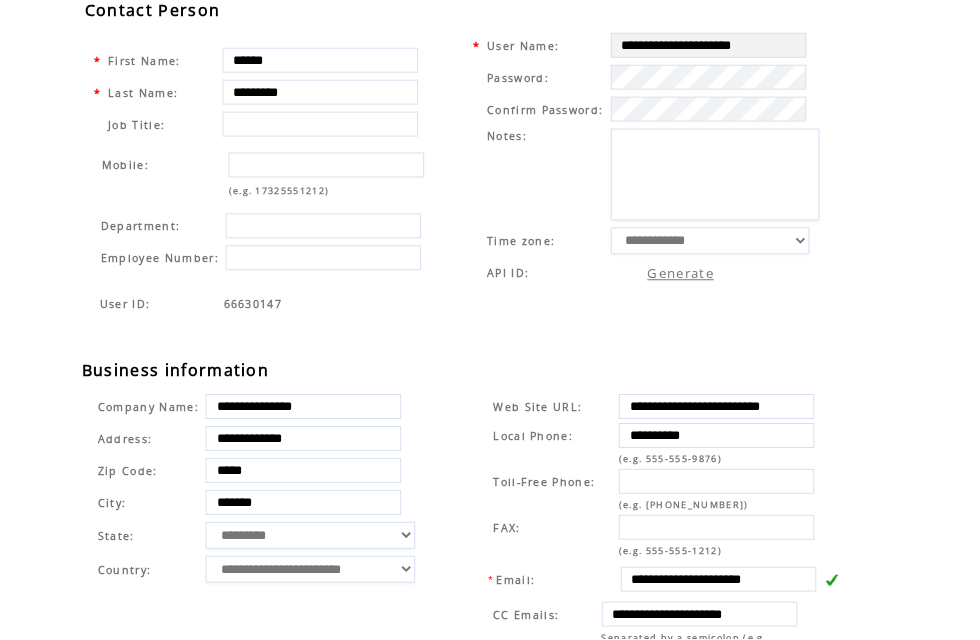 scroll, scrollTop: 84, scrollLeft: -1, axis: both 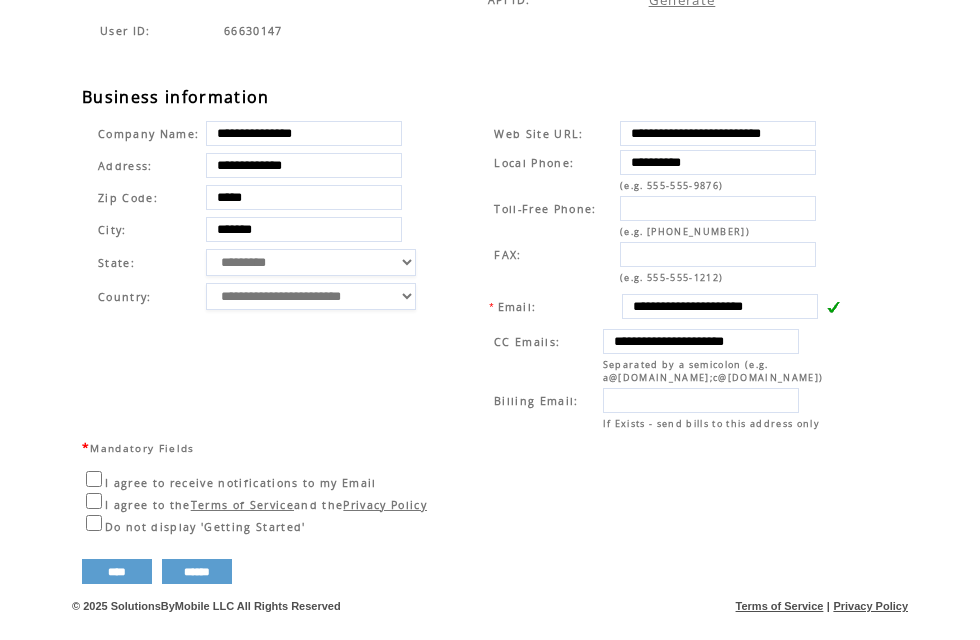 click on "**********" at bounding box center [500, 171] 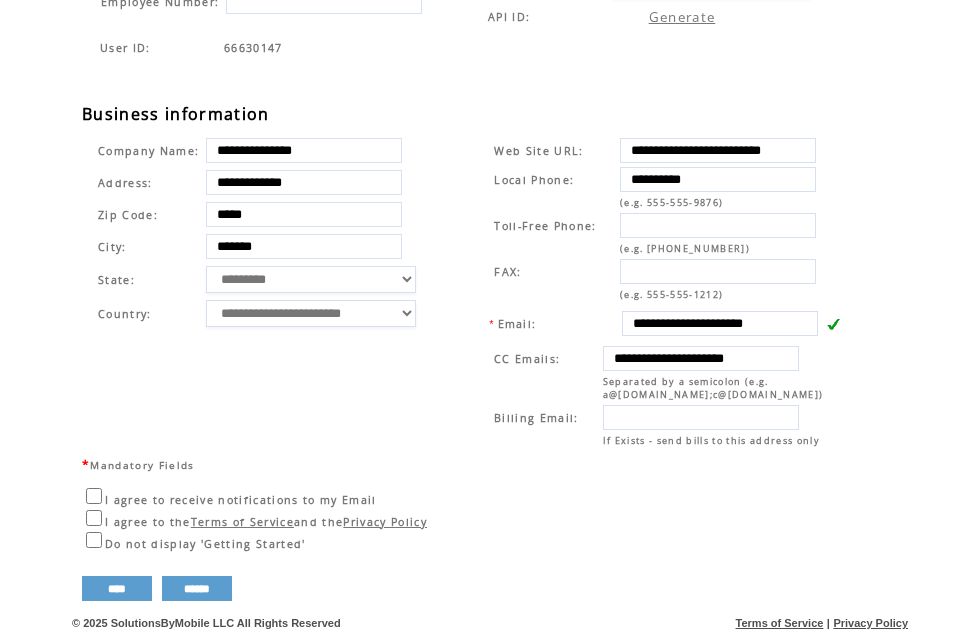 scroll, scrollTop: 381, scrollLeft: 0, axis: vertical 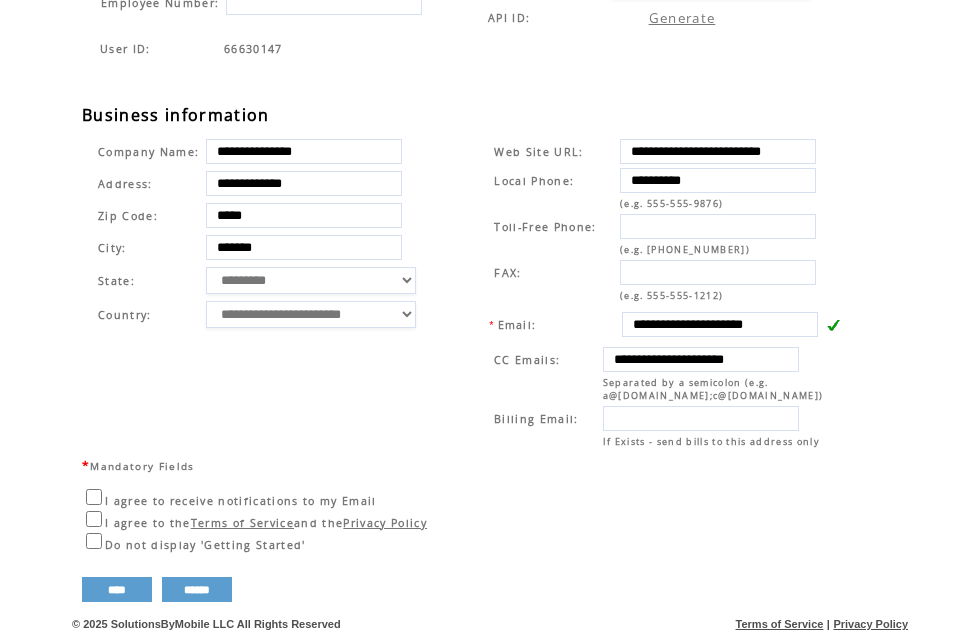 click on "**********" at bounding box center [720, 324] 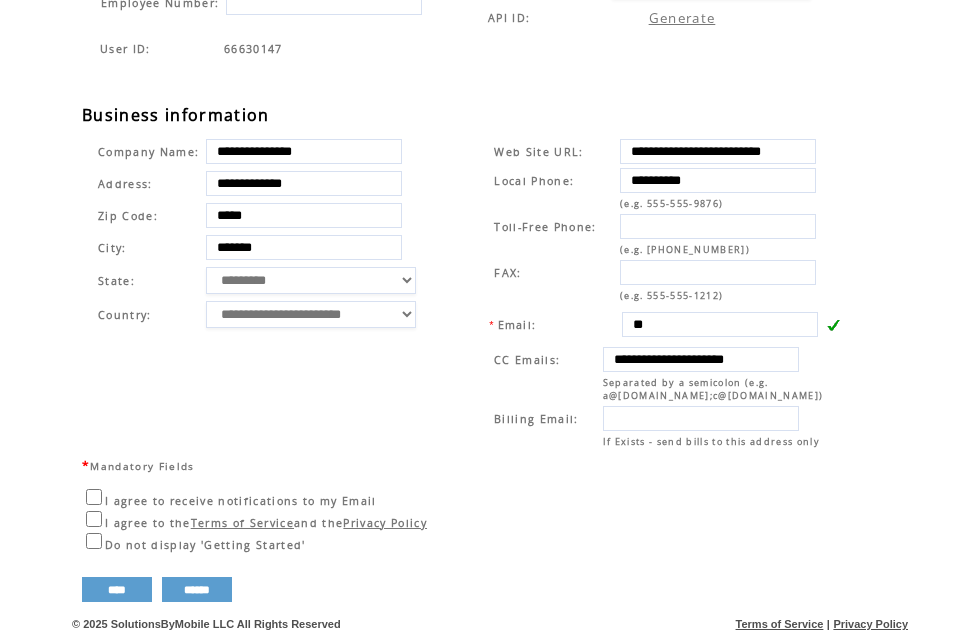 type on "*" 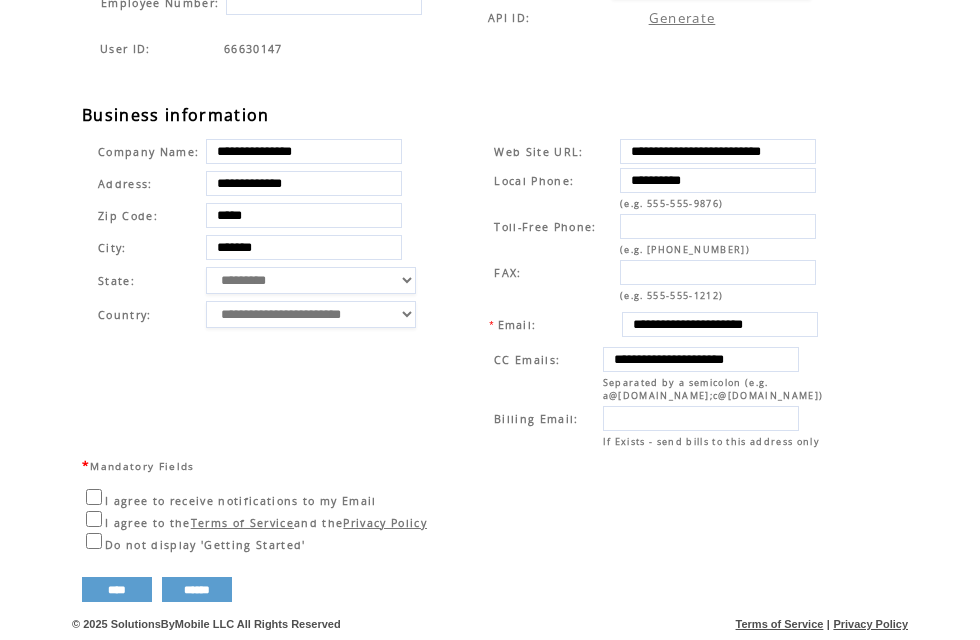 type on "**********" 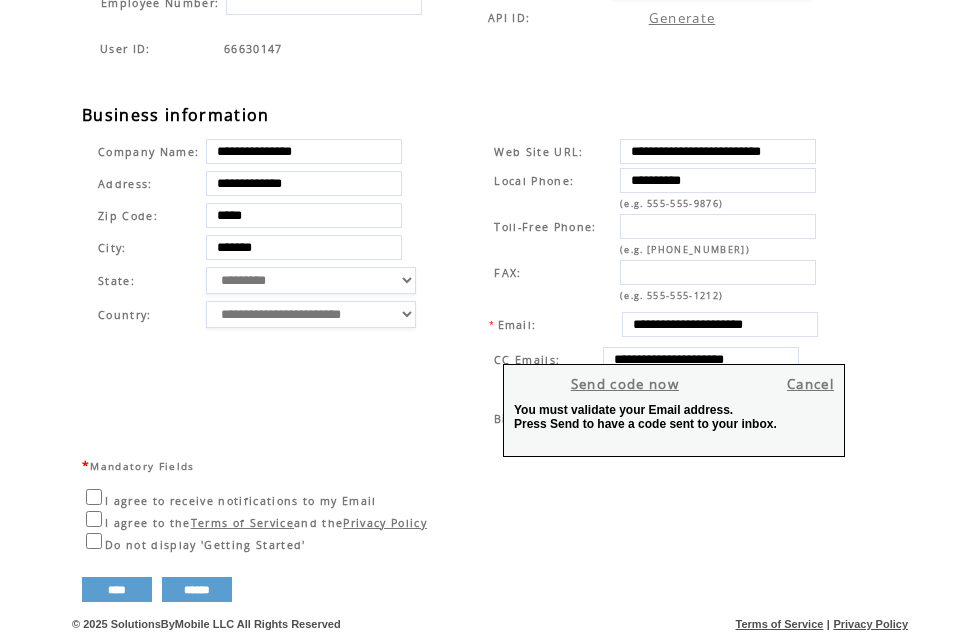 click on "**********" 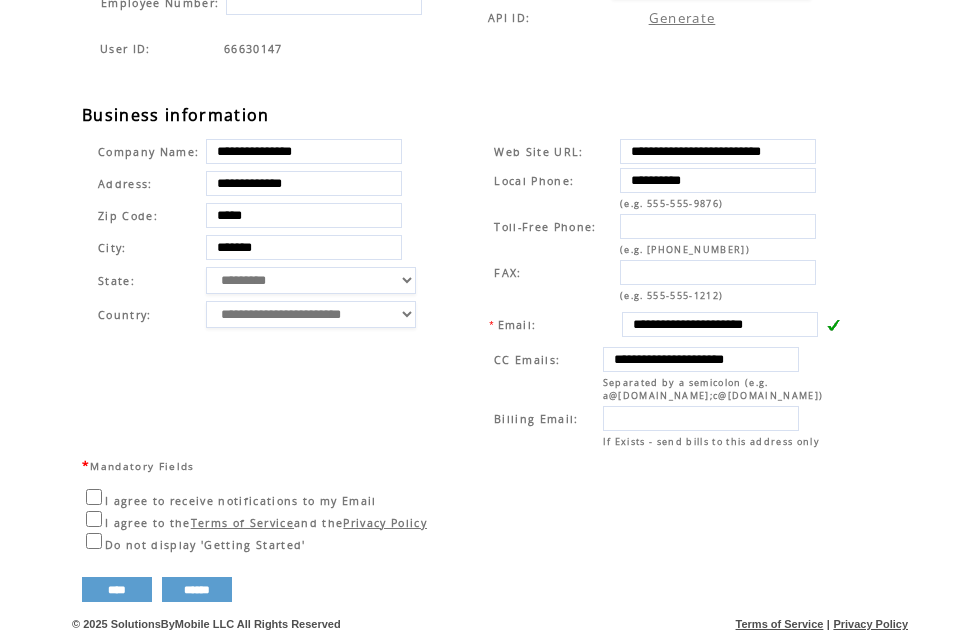 click on "**********" at bounding box center (701, 359) 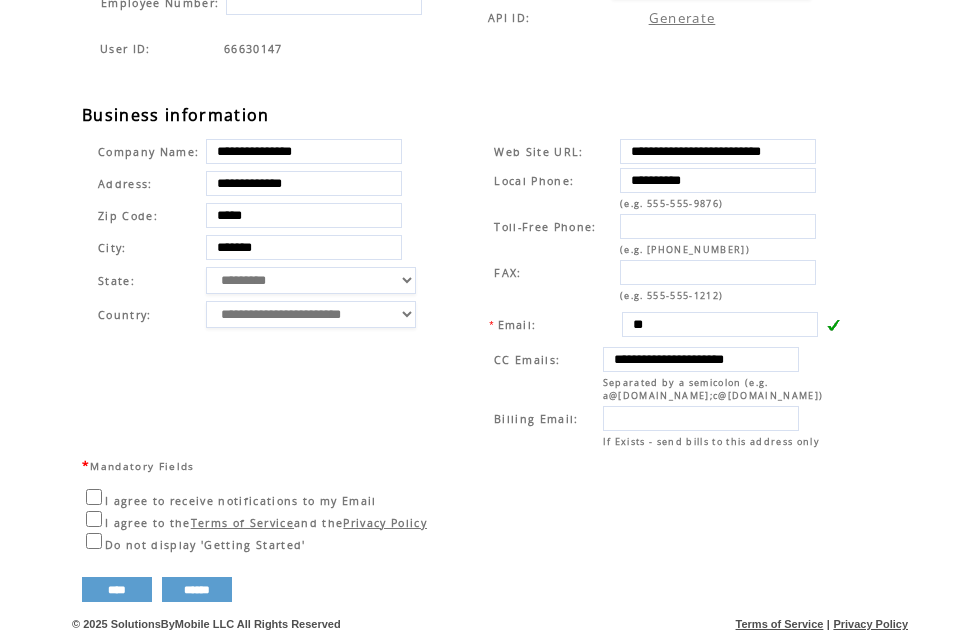 type on "*" 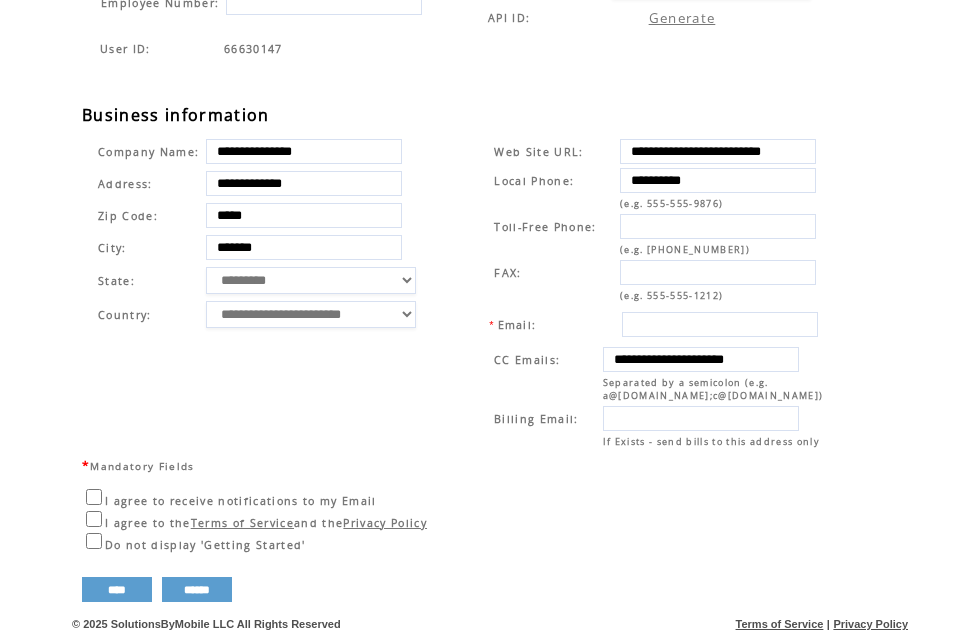 type on "*" 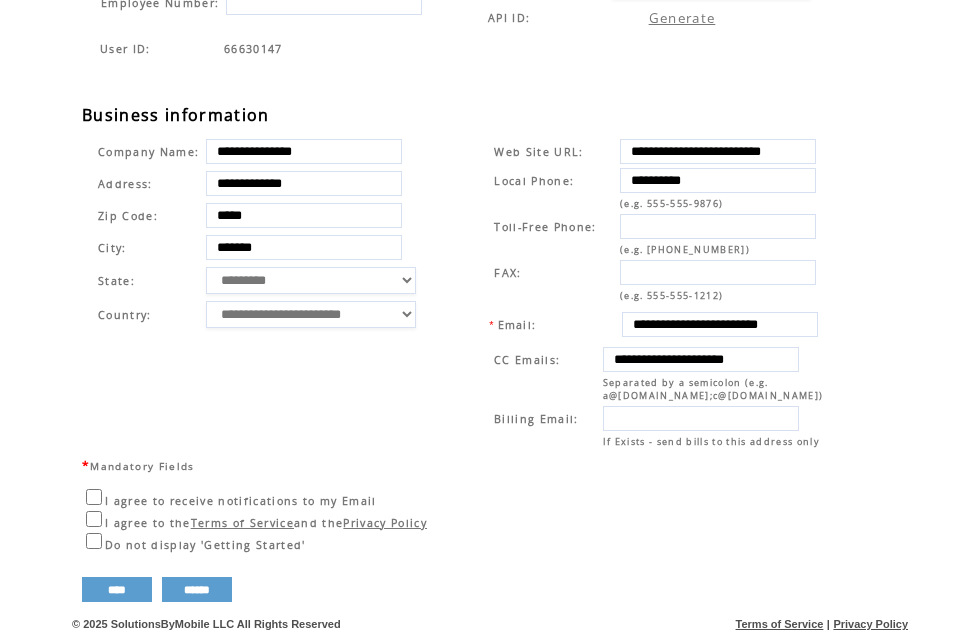 type on "**********" 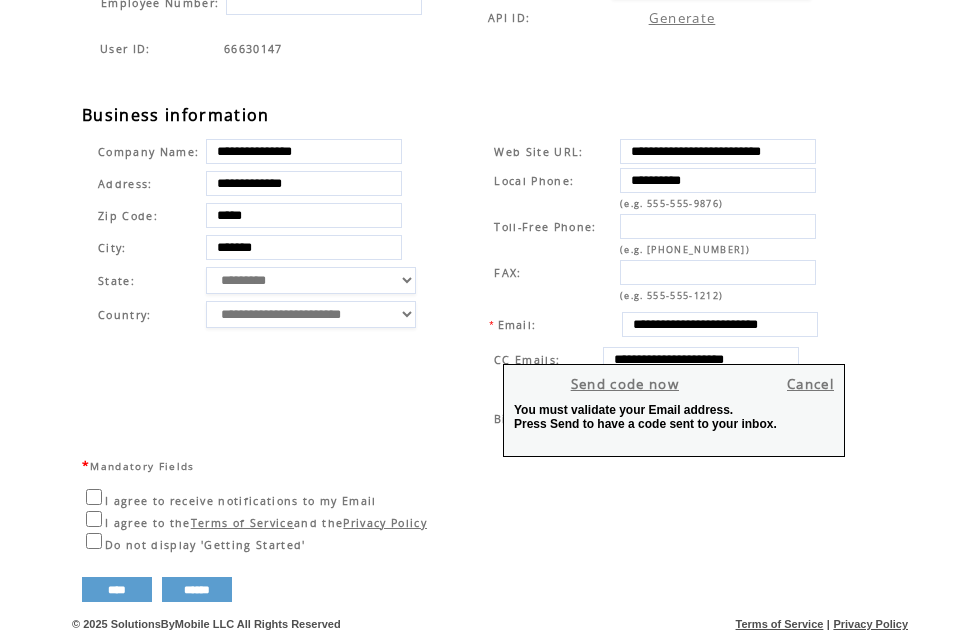 click on "Send code now" at bounding box center [625, 384] 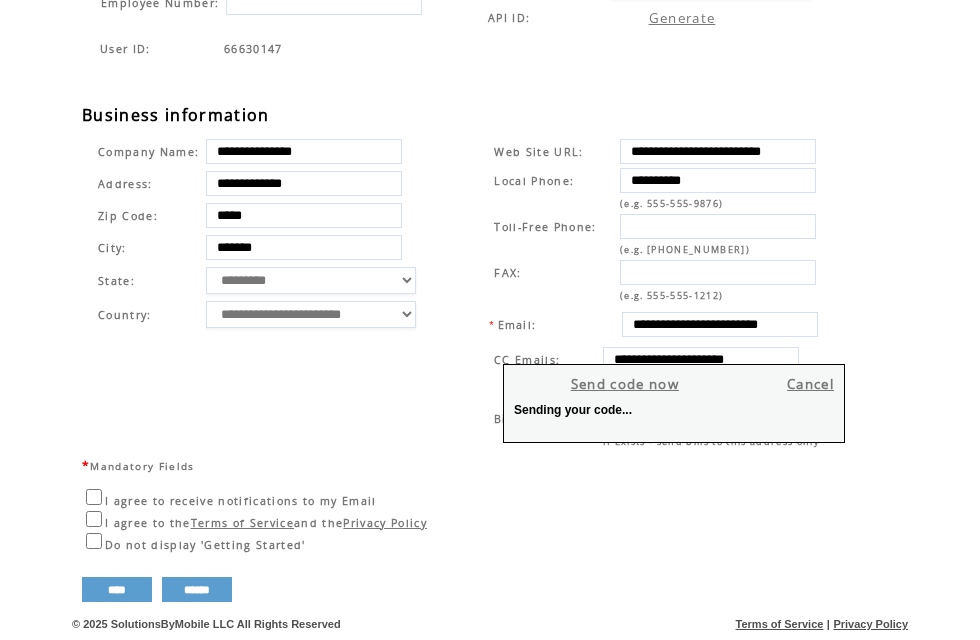 scroll, scrollTop: 381, scrollLeft: 0, axis: vertical 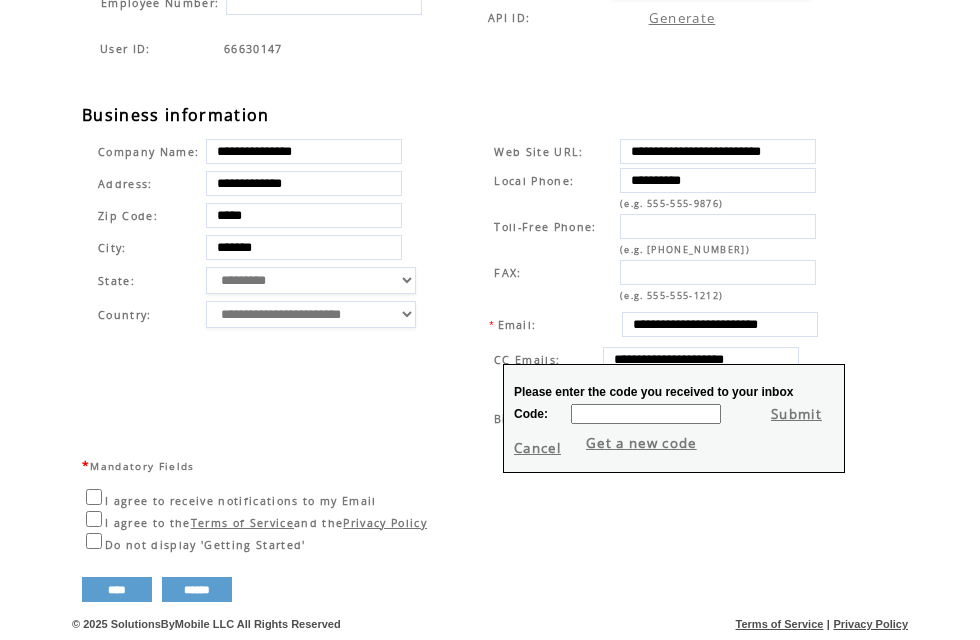 click on "**********" 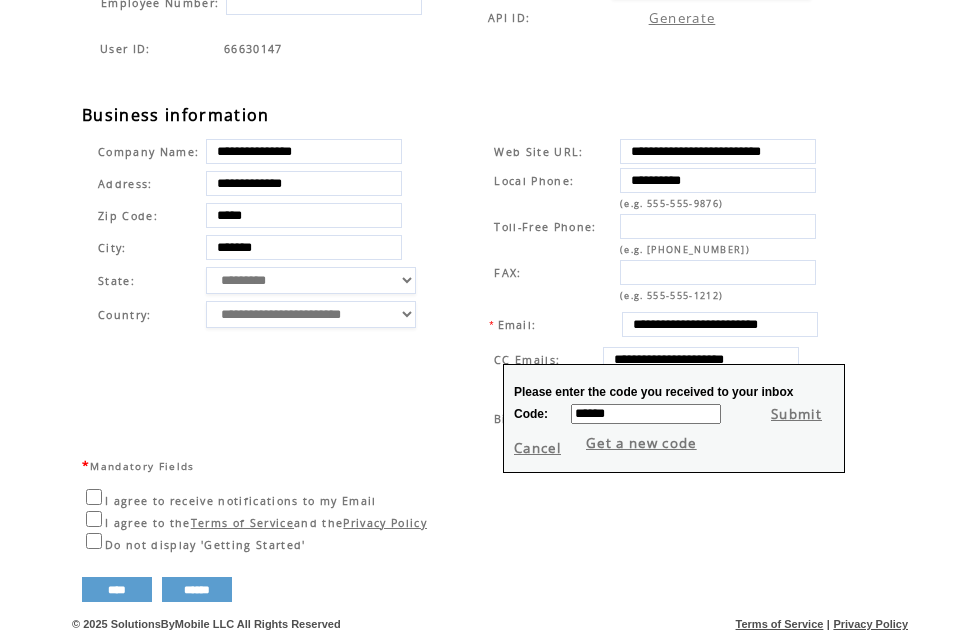 type on "******" 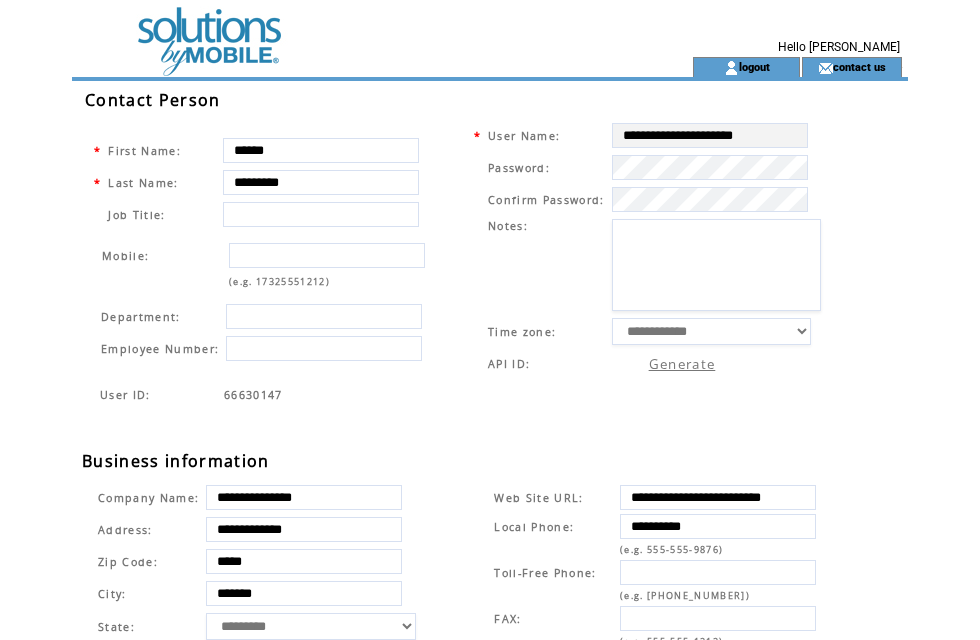scroll, scrollTop: 0, scrollLeft: 0, axis: both 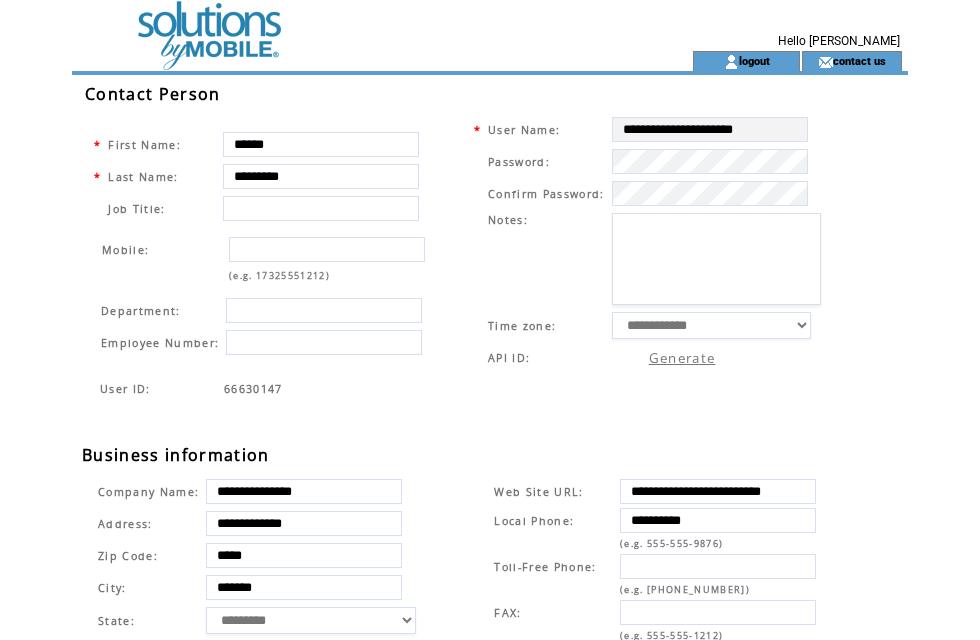 click at bounding box center [321, 208] 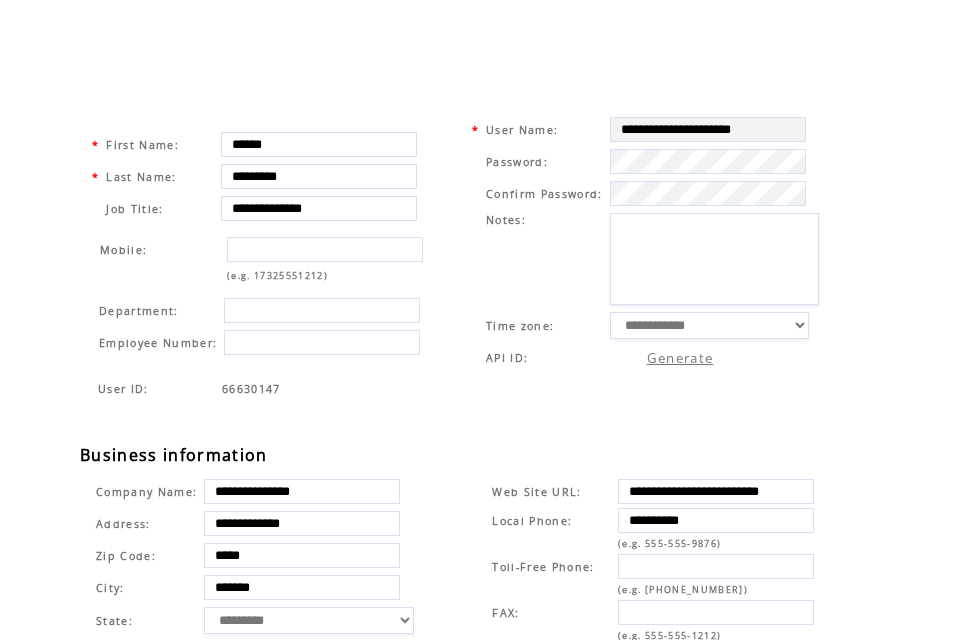 scroll, scrollTop: 384, scrollLeft: 0, axis: vertical 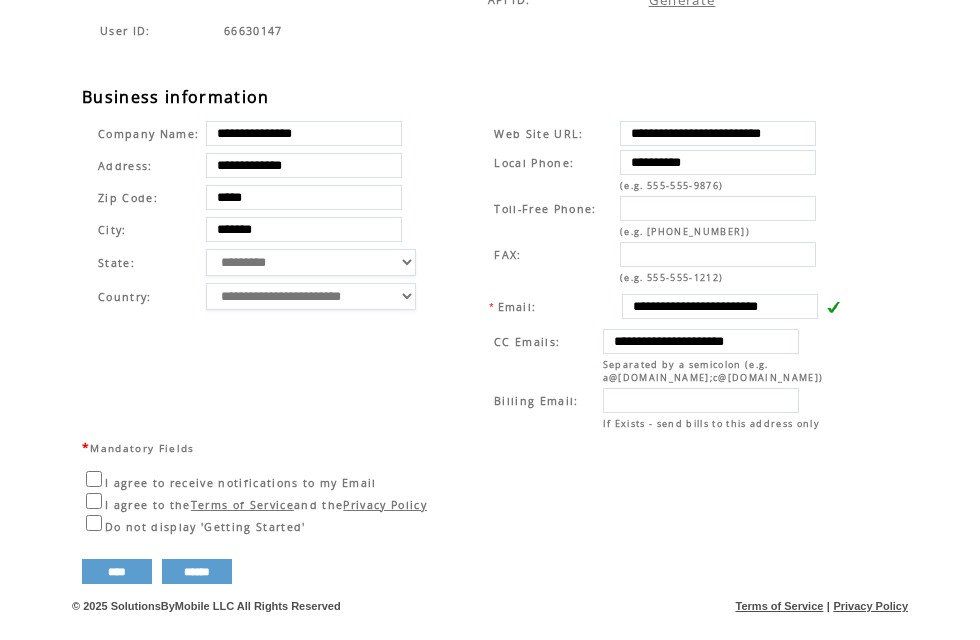 type on "**********" 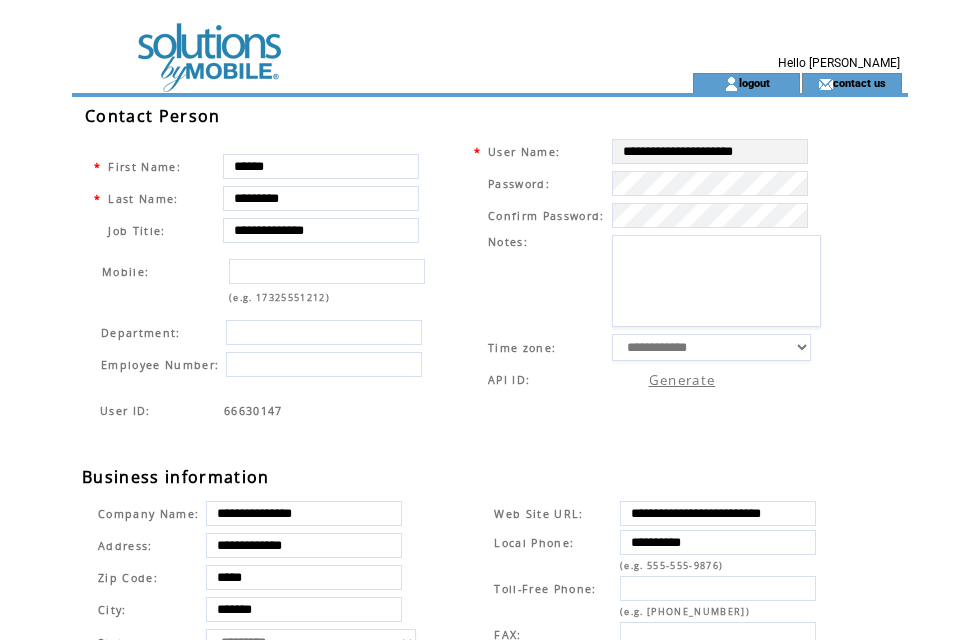 scroll, scrollTop: 0, scrollLeft: 0, axis: both 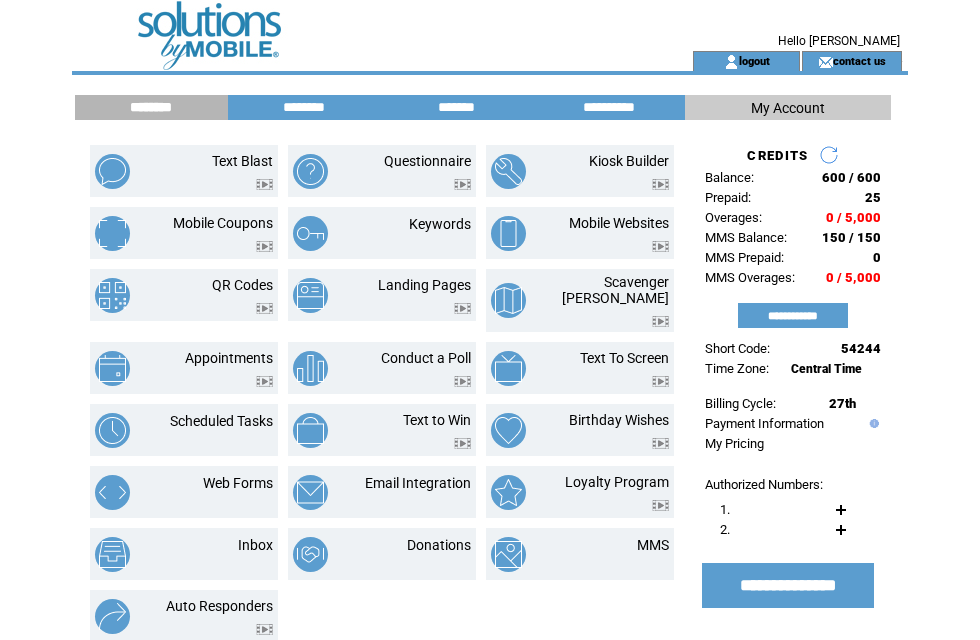 click on "**********" at bounding box center [793, 315] 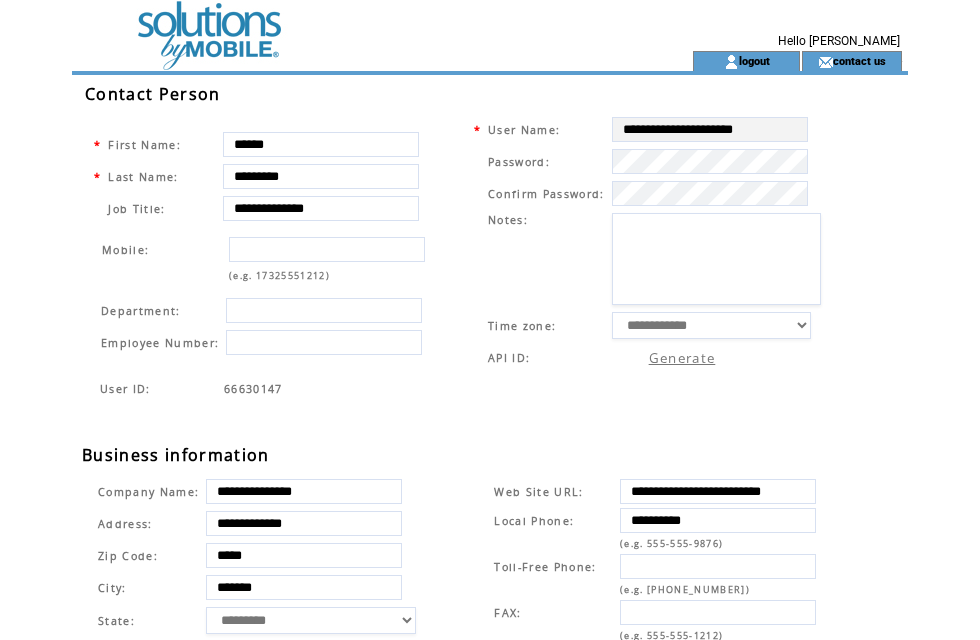 scroll, scrollTop: 0, scrollLeft: 0, axis: both 